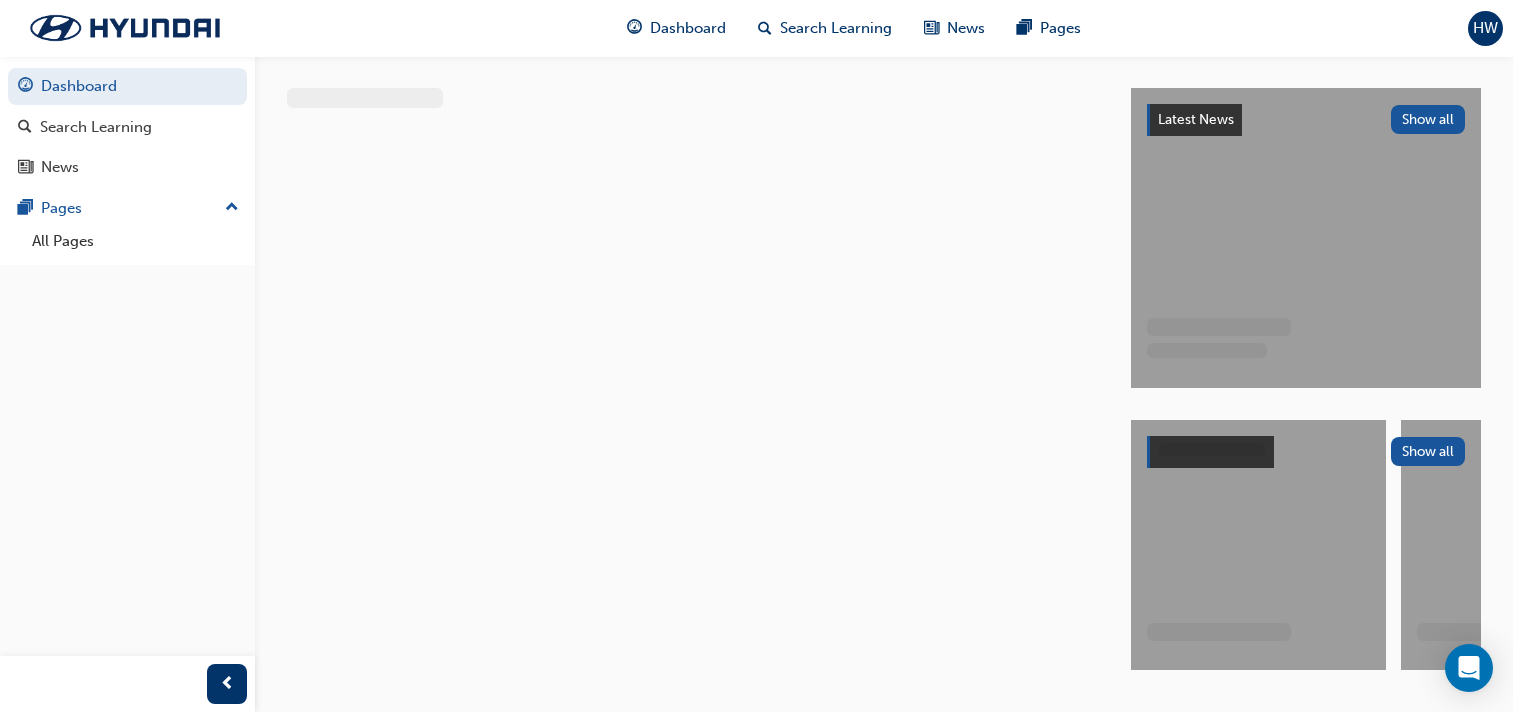 scroll, scrollTop: 0, scrollLeft: 0, axis: both 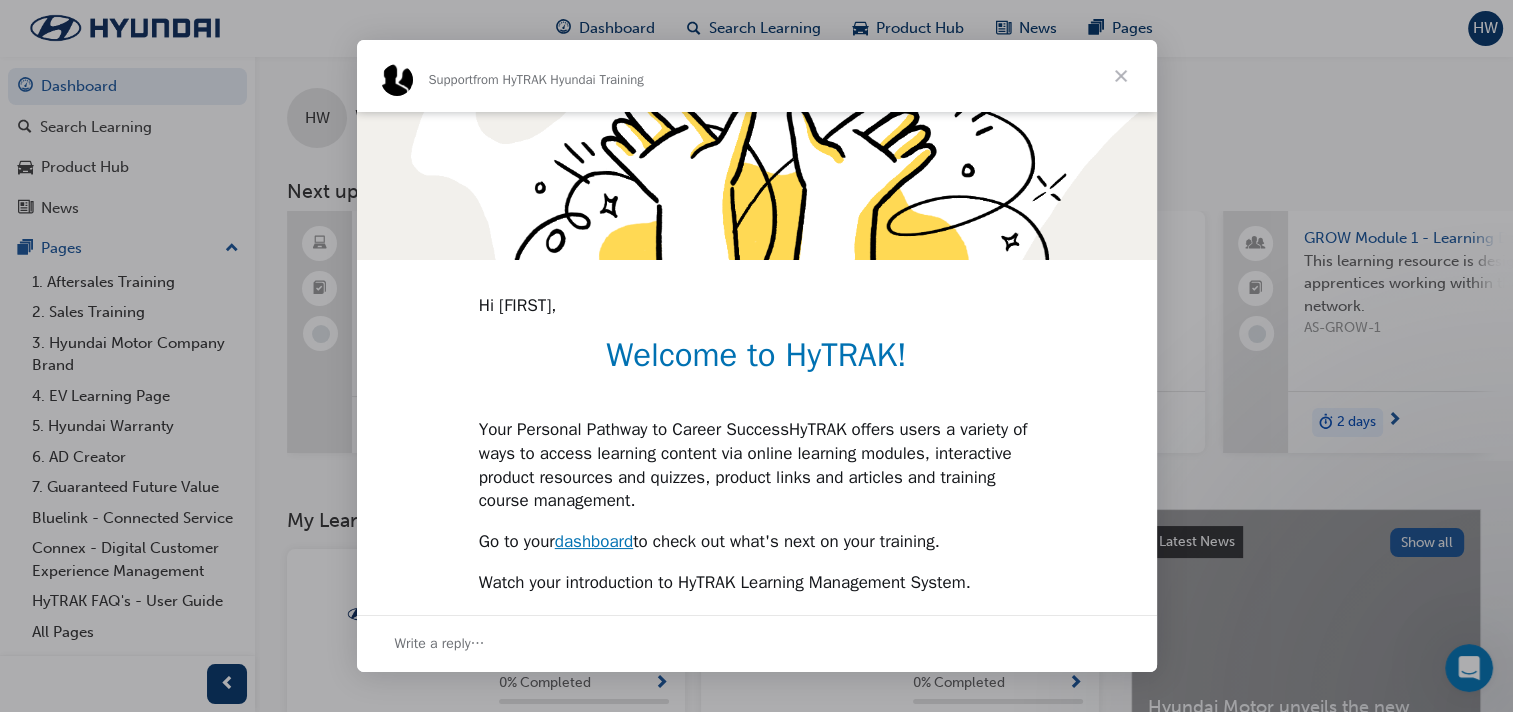 click at bounding box center (1121, 76) 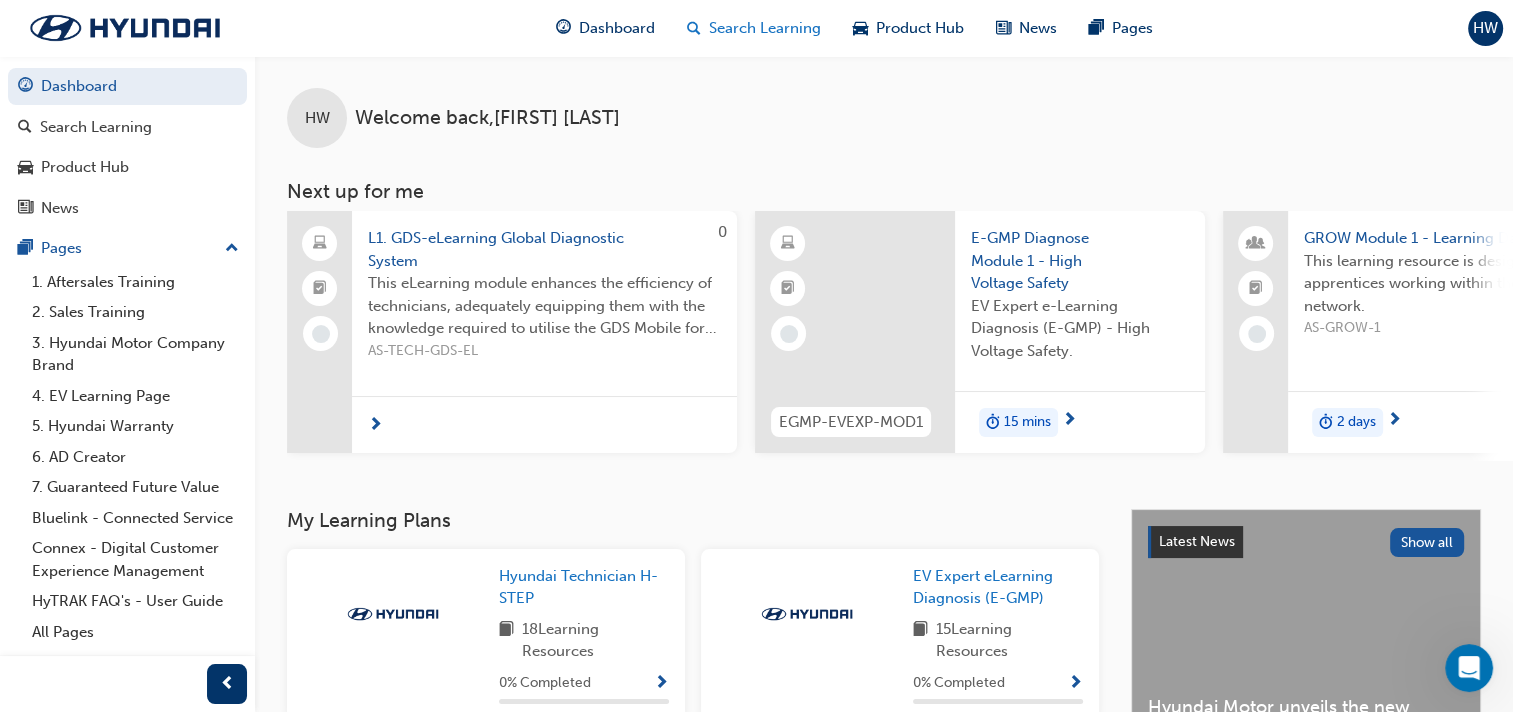 click on "Search Learning" at bounding box center (765, 28) 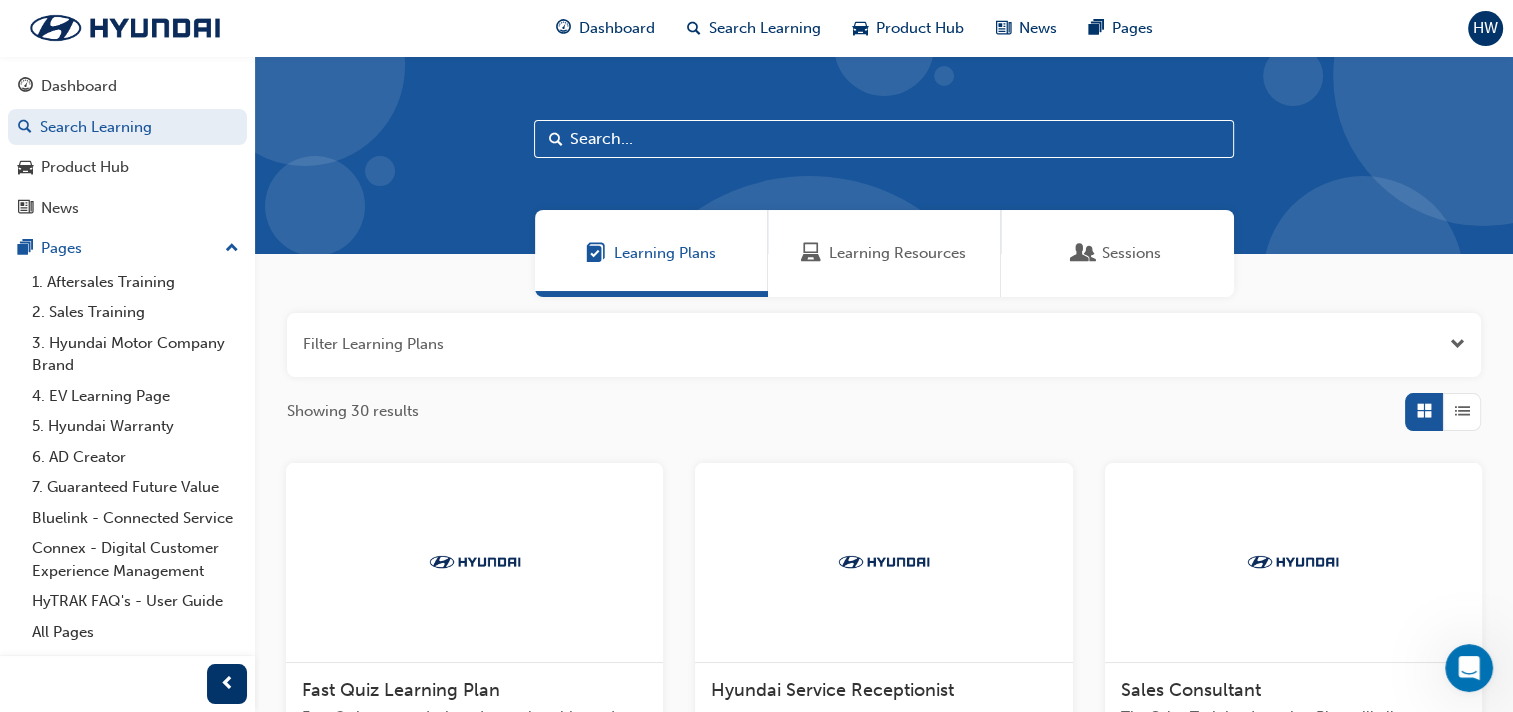 click at bounding box center [884, 139] 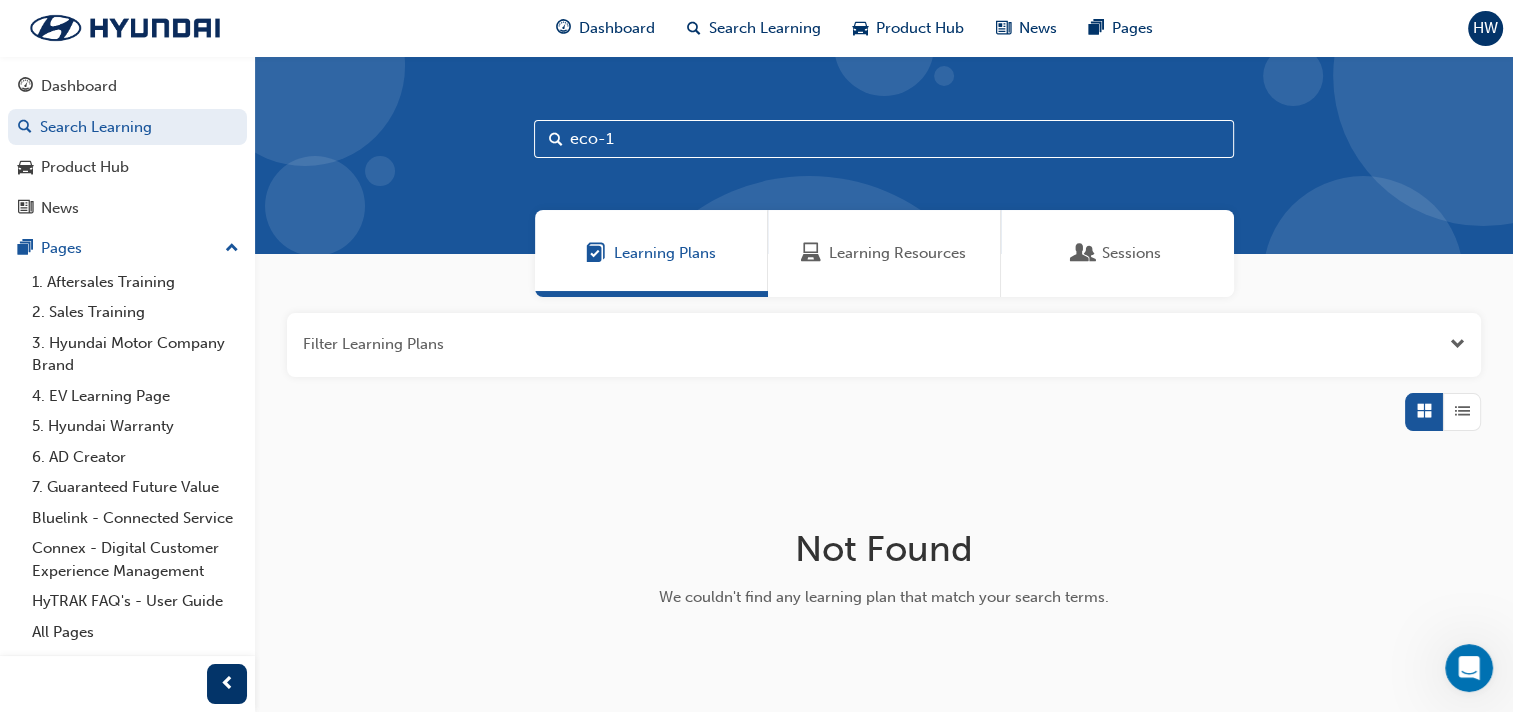 type on "eco-1" 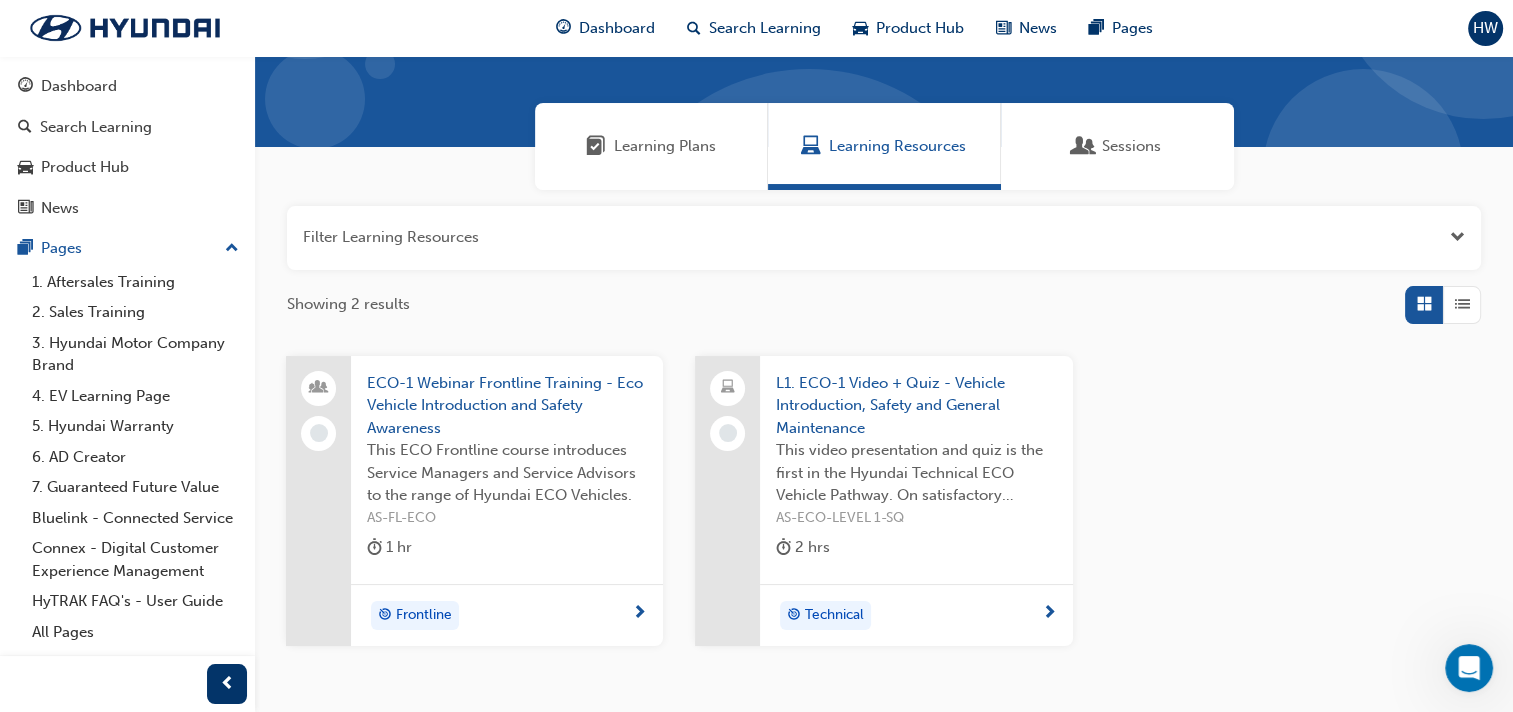 scroll, scrollTop: 118, scrollLeft: 0, axis: vertical 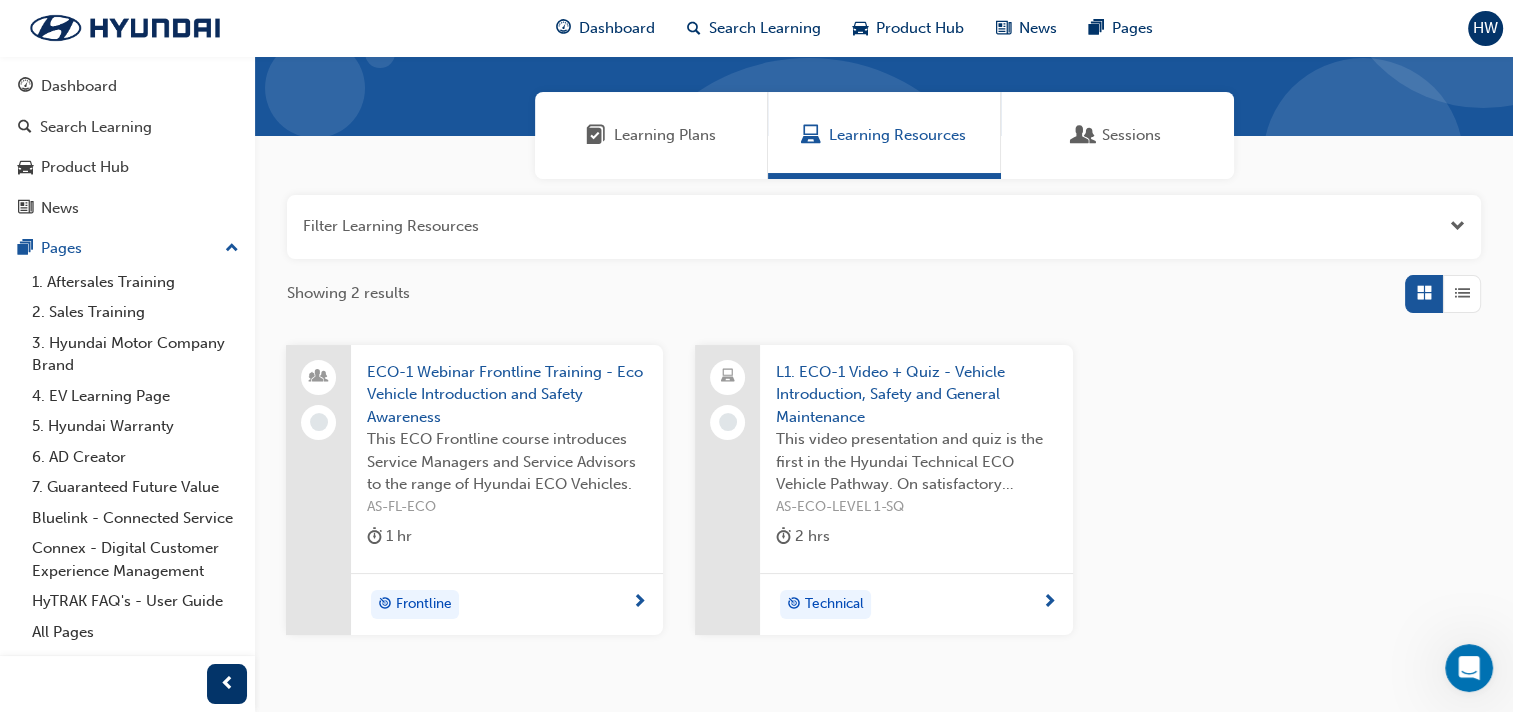 click on "HW" at bounding box center [1485, 28] 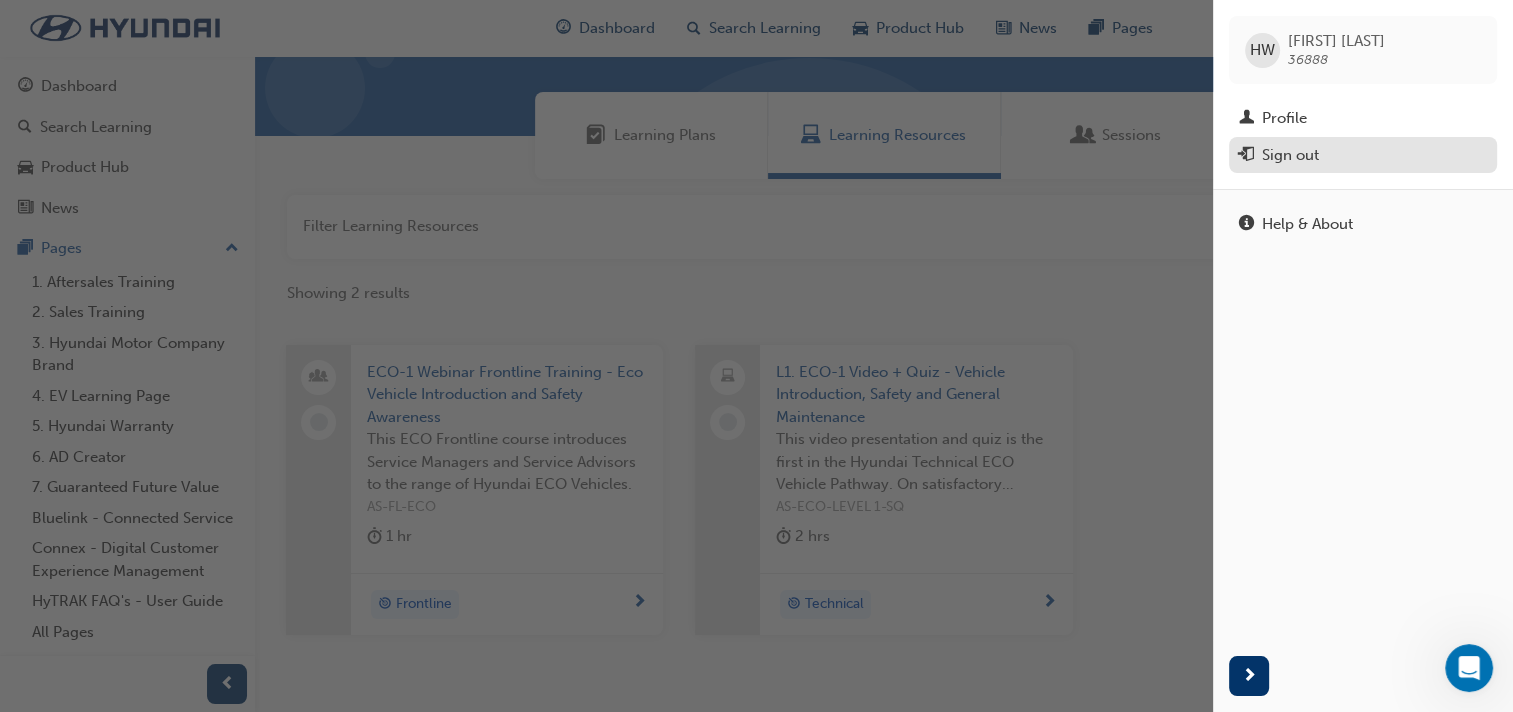 click on "Sign out" at bounding box center [1290, 155] 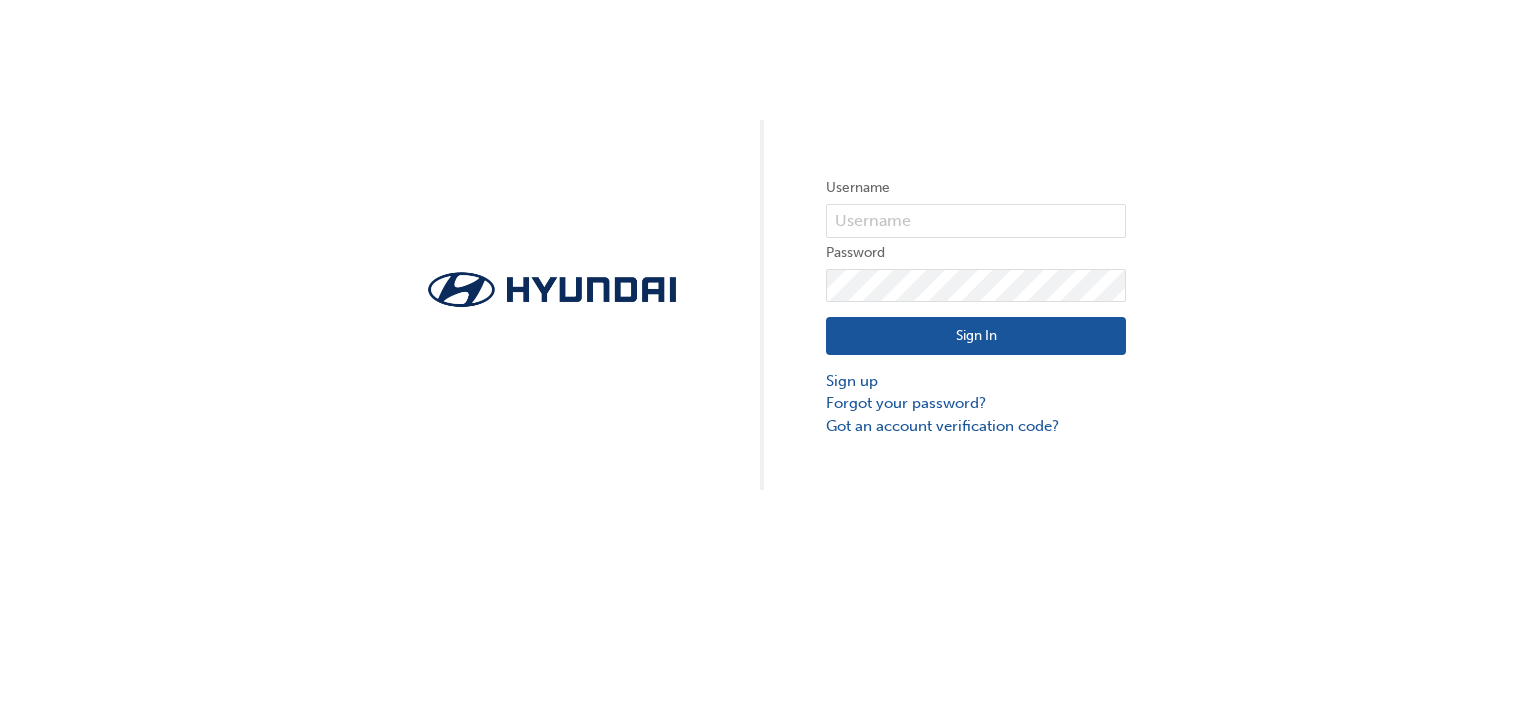 scroll, scrollTop: 0, scrollLeft: 0, axis: both 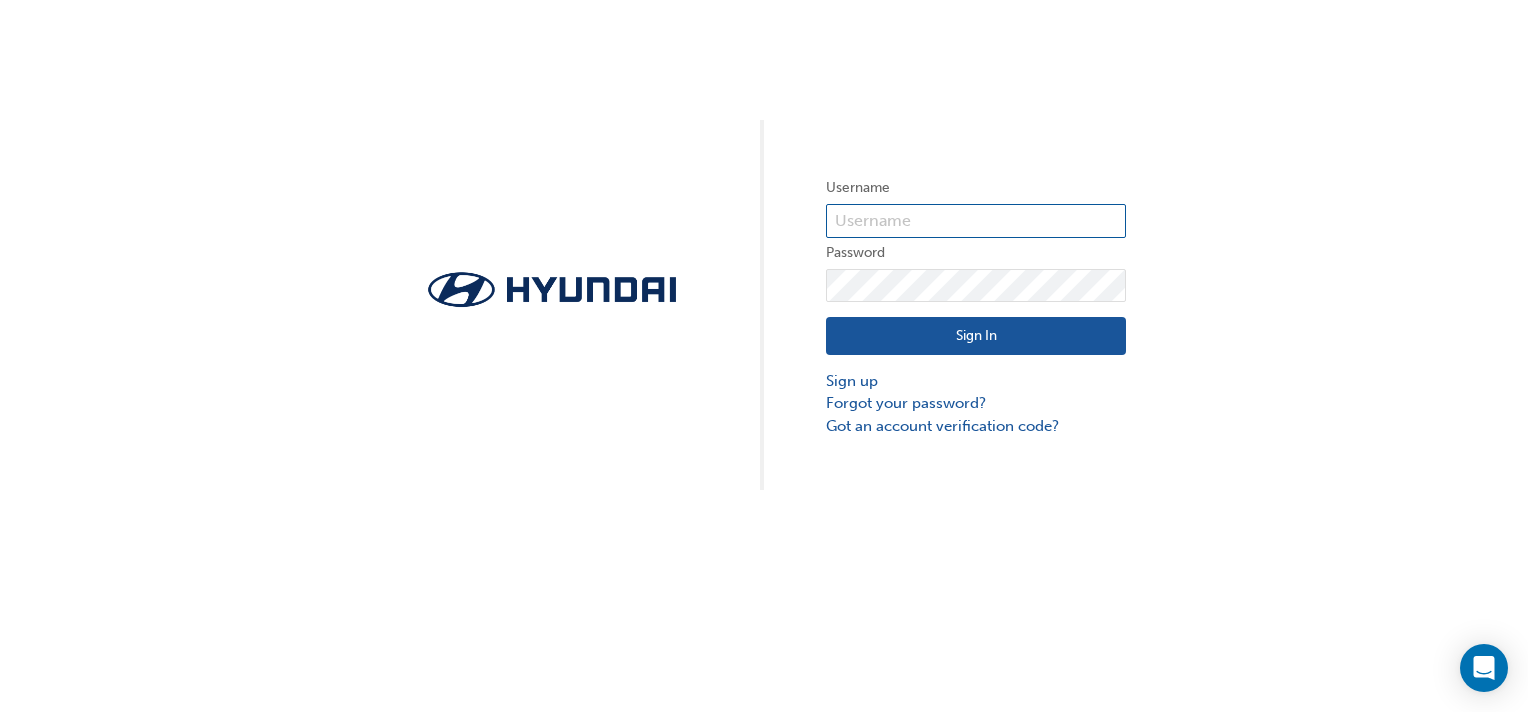 click at bounding box center [976, 221] 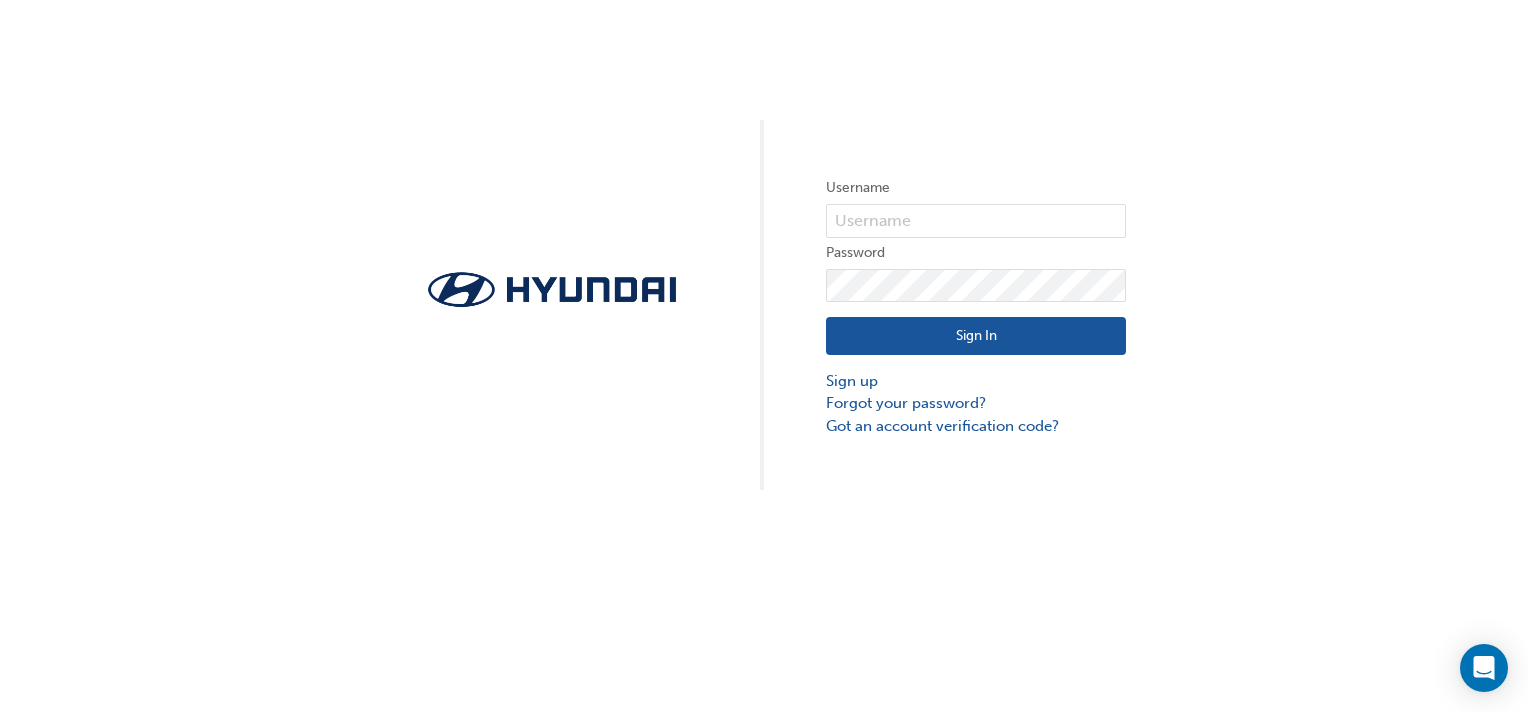 scroll, scrollTop: 0, scrollLeft: 0, axis: both 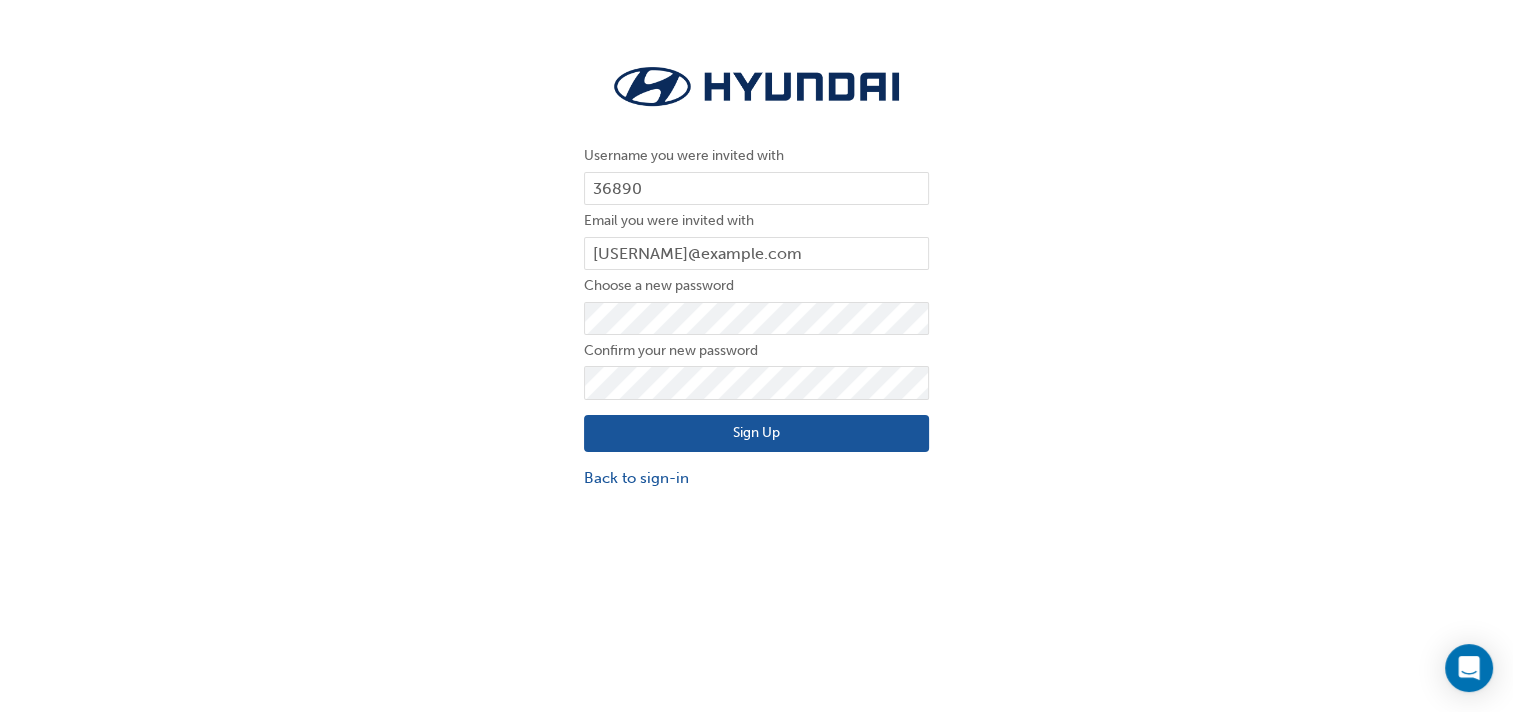 click on "Sign Up" at bounding box center (756, 434) 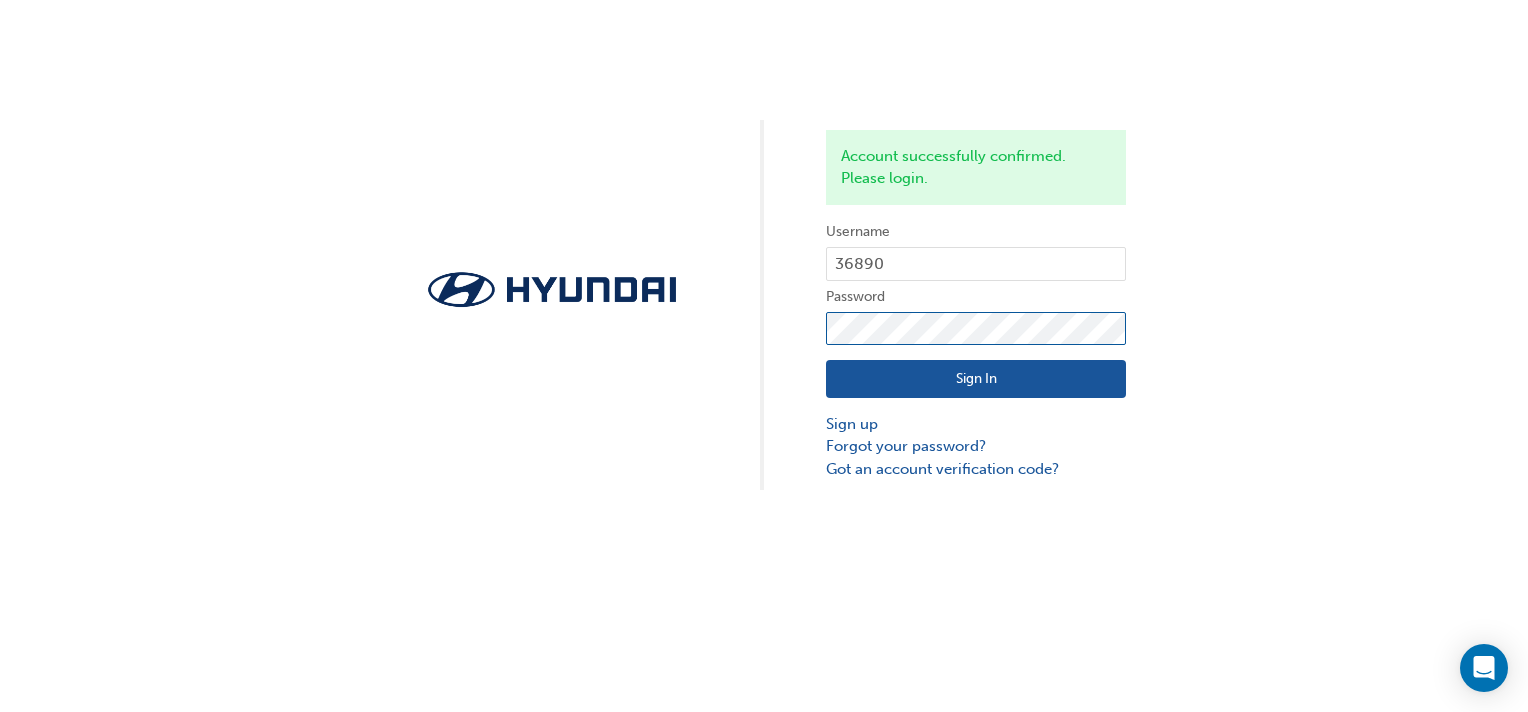 click on "Sign In" at bounding box center [976, 379] 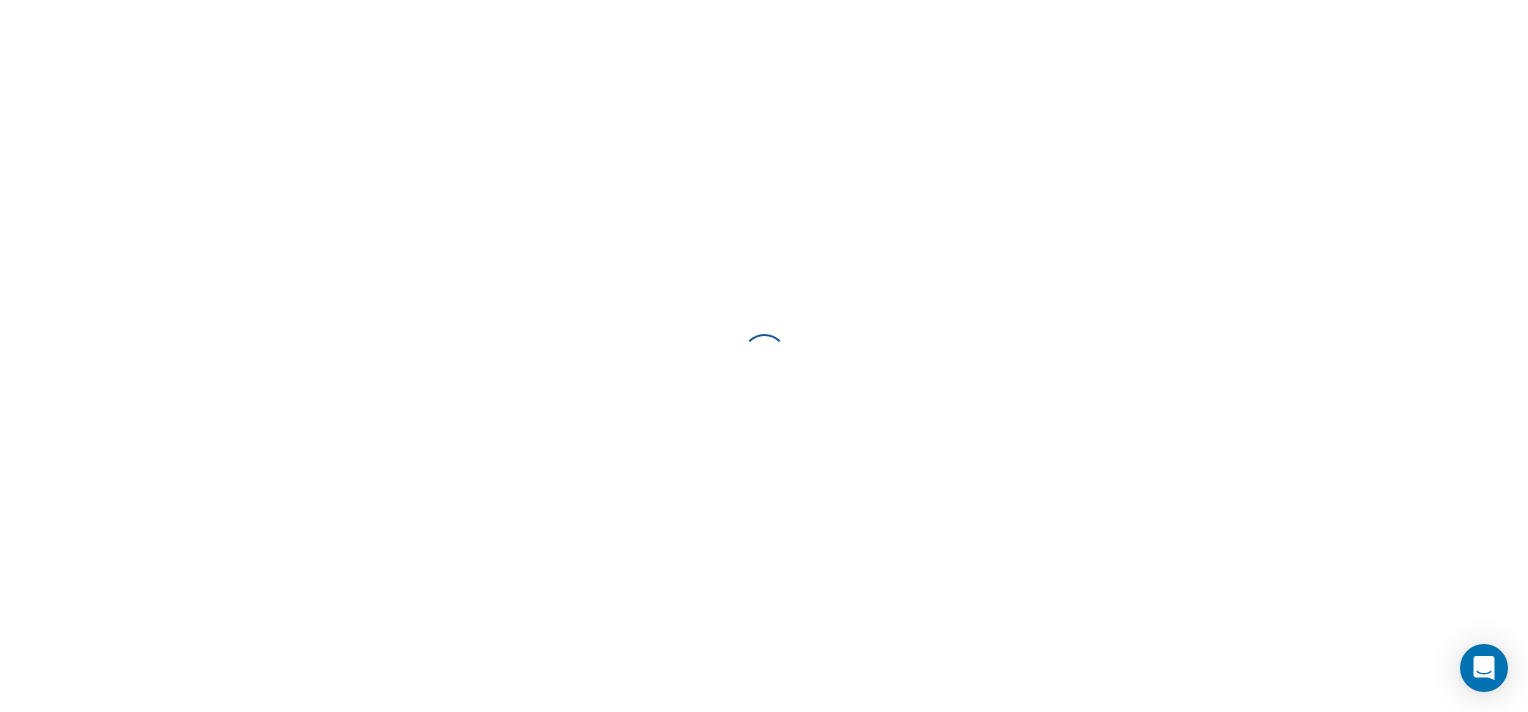 scroll, scrollTop: 0, scrollLeft: 0, axis: both 